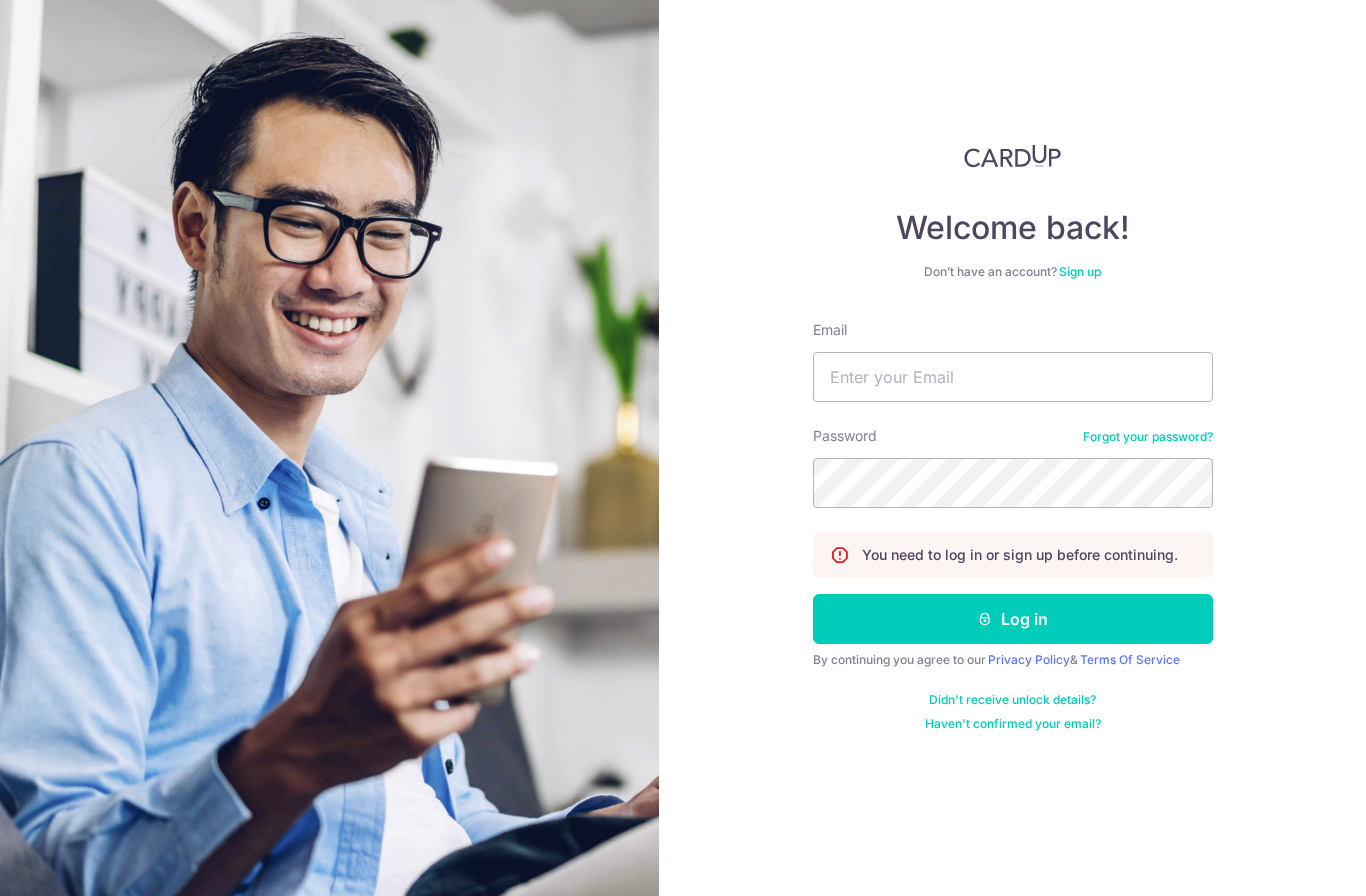 scroll, scrollTop: 0, scrollLeft: 0, axis: both 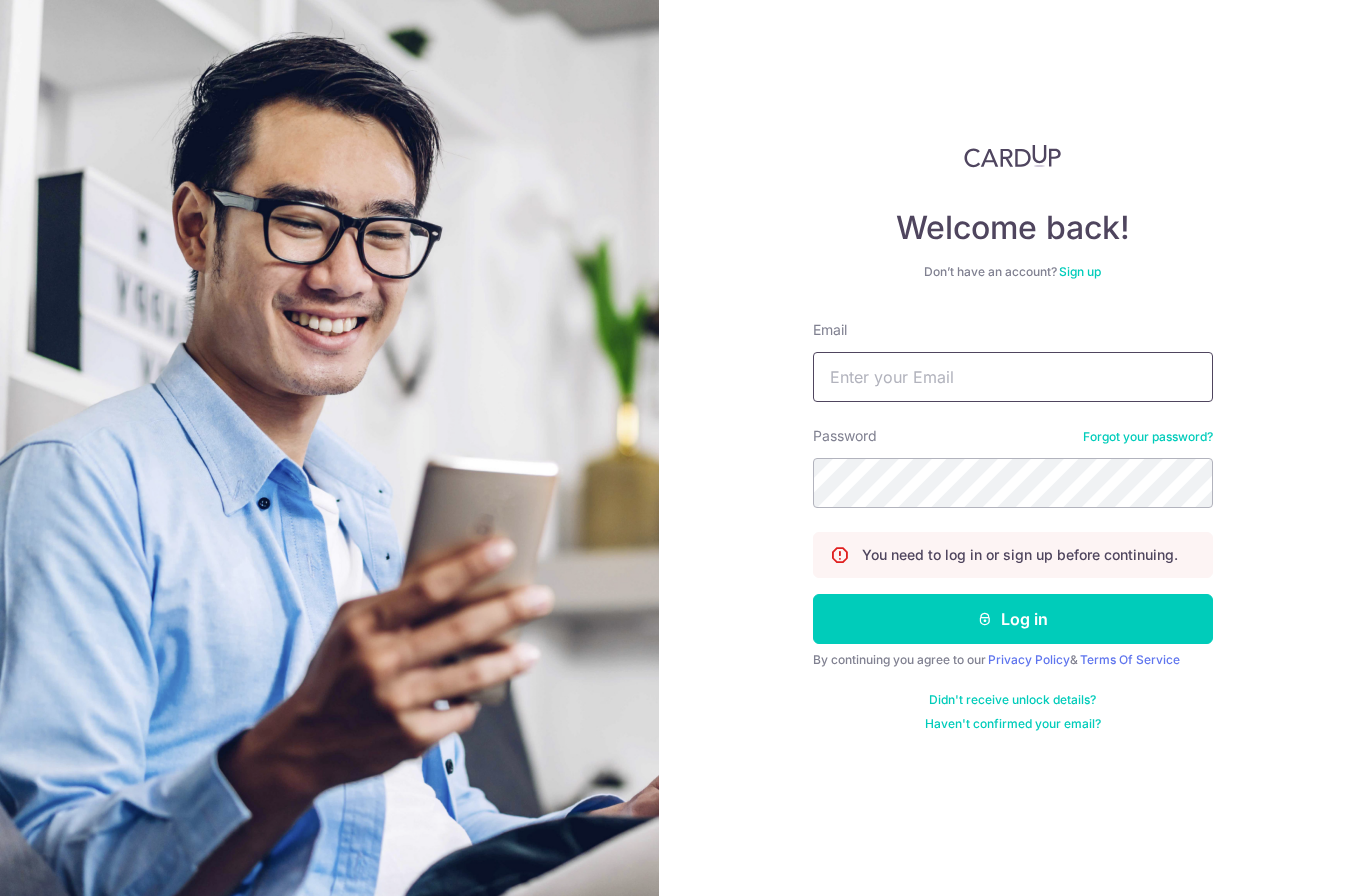 click on "Email" at bounding box center (1013, 377) 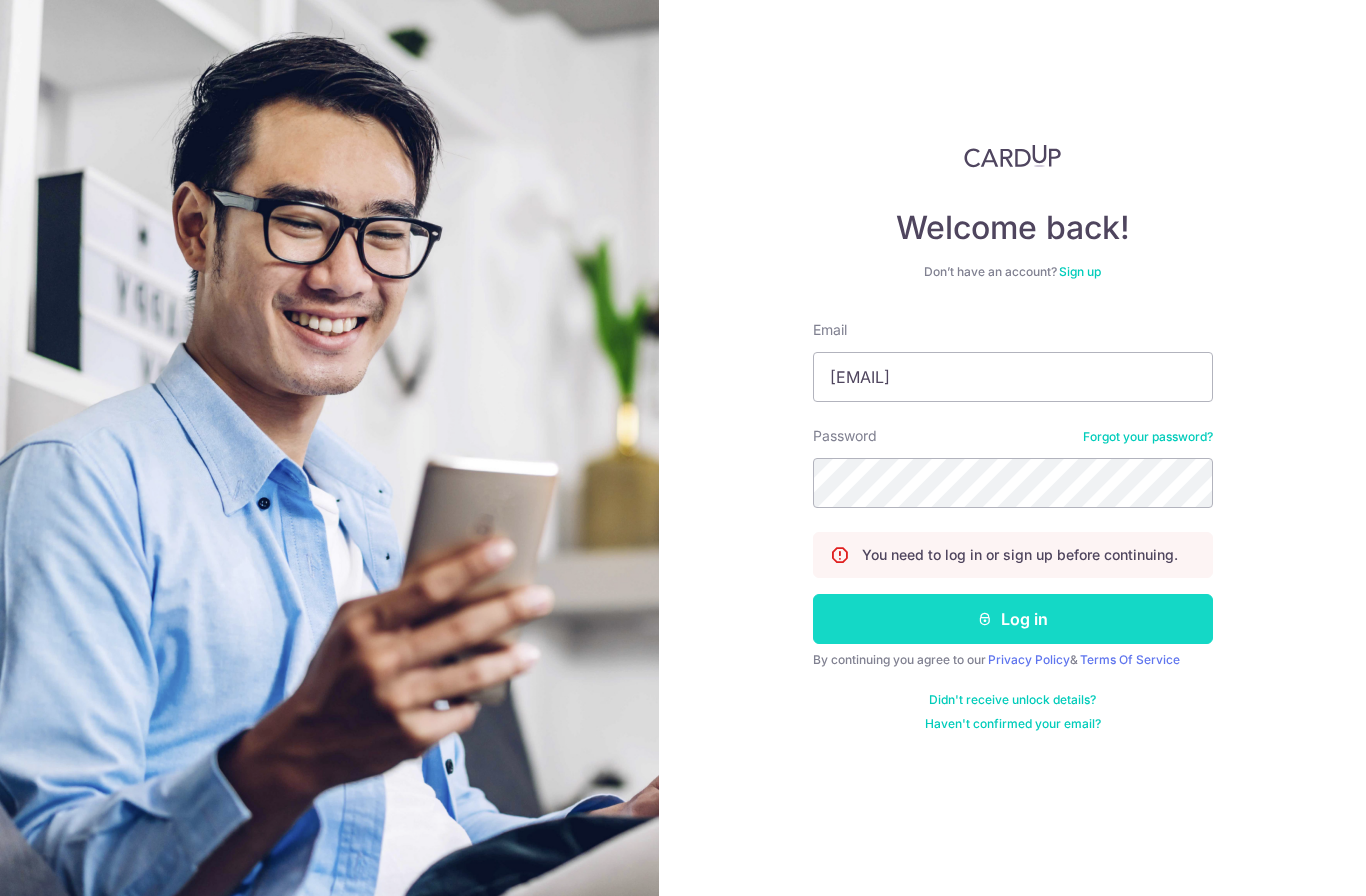 click on "Log in" at bounding box center [1013, 619] 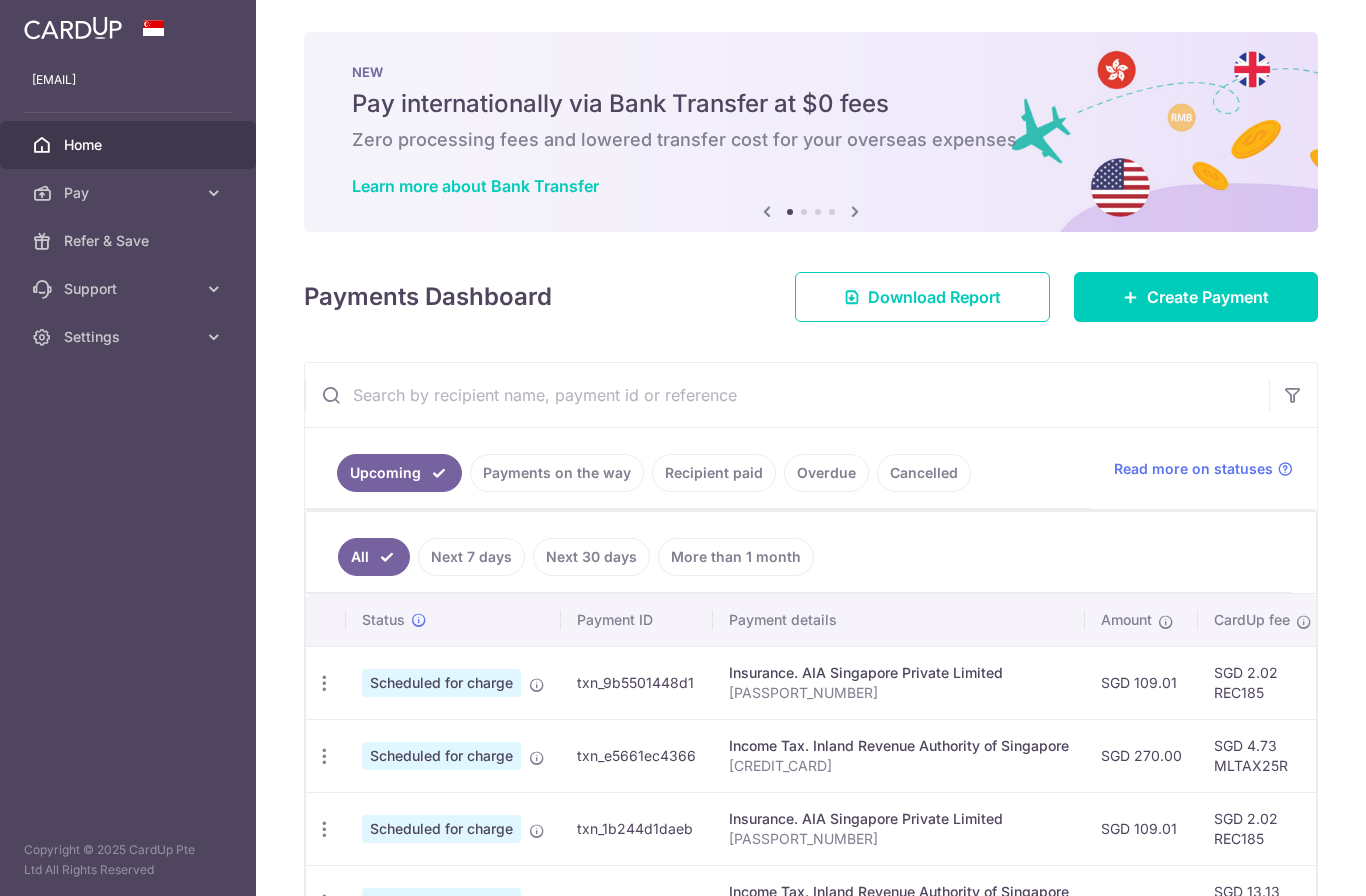 scroll, scrollTop: 0, scrollLeft: 0, axis: both 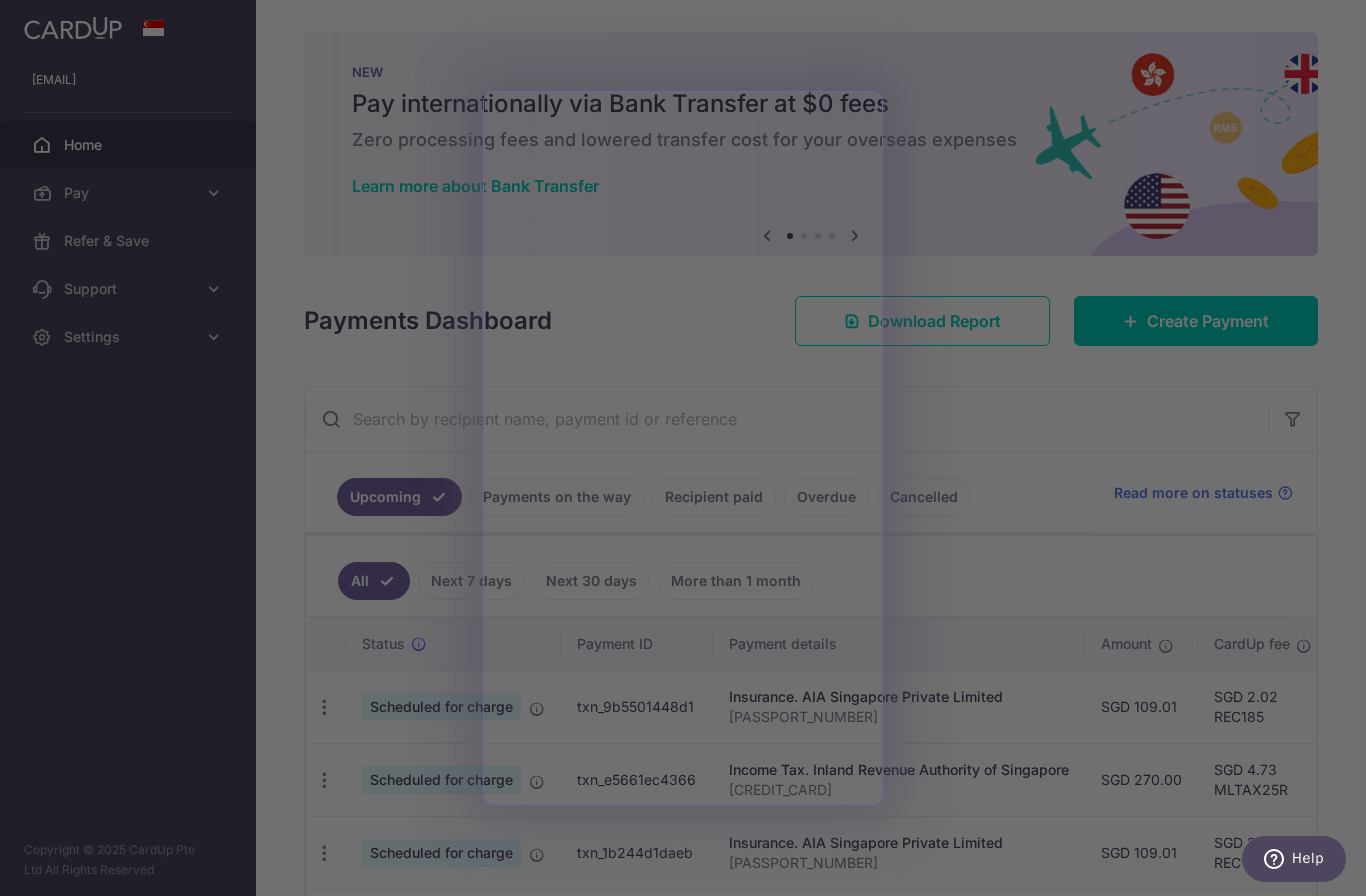click at bounding box center (690, 452) 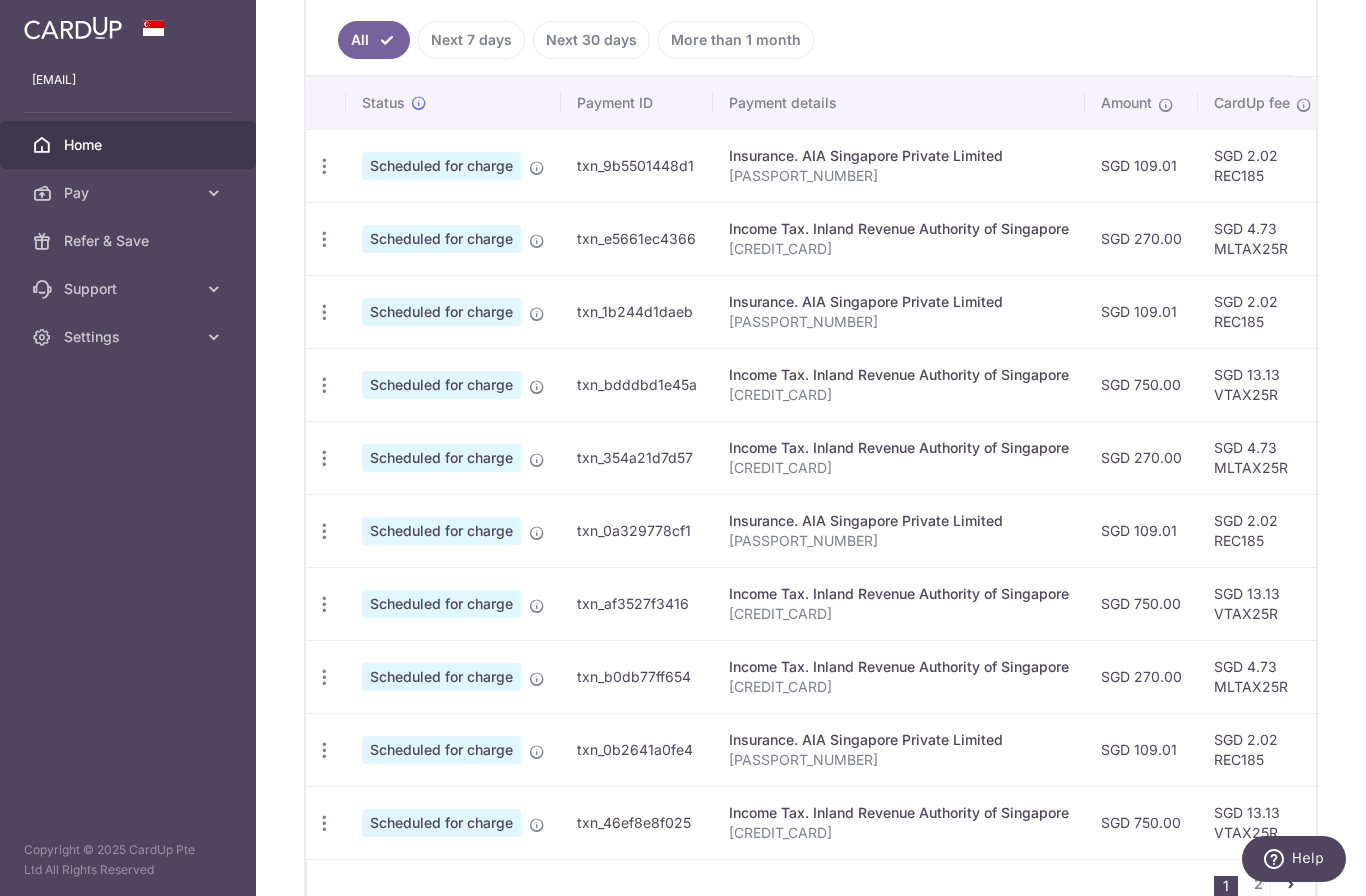 scroll, scrollTop: 543, scrollLeft: 0, axis: vertical 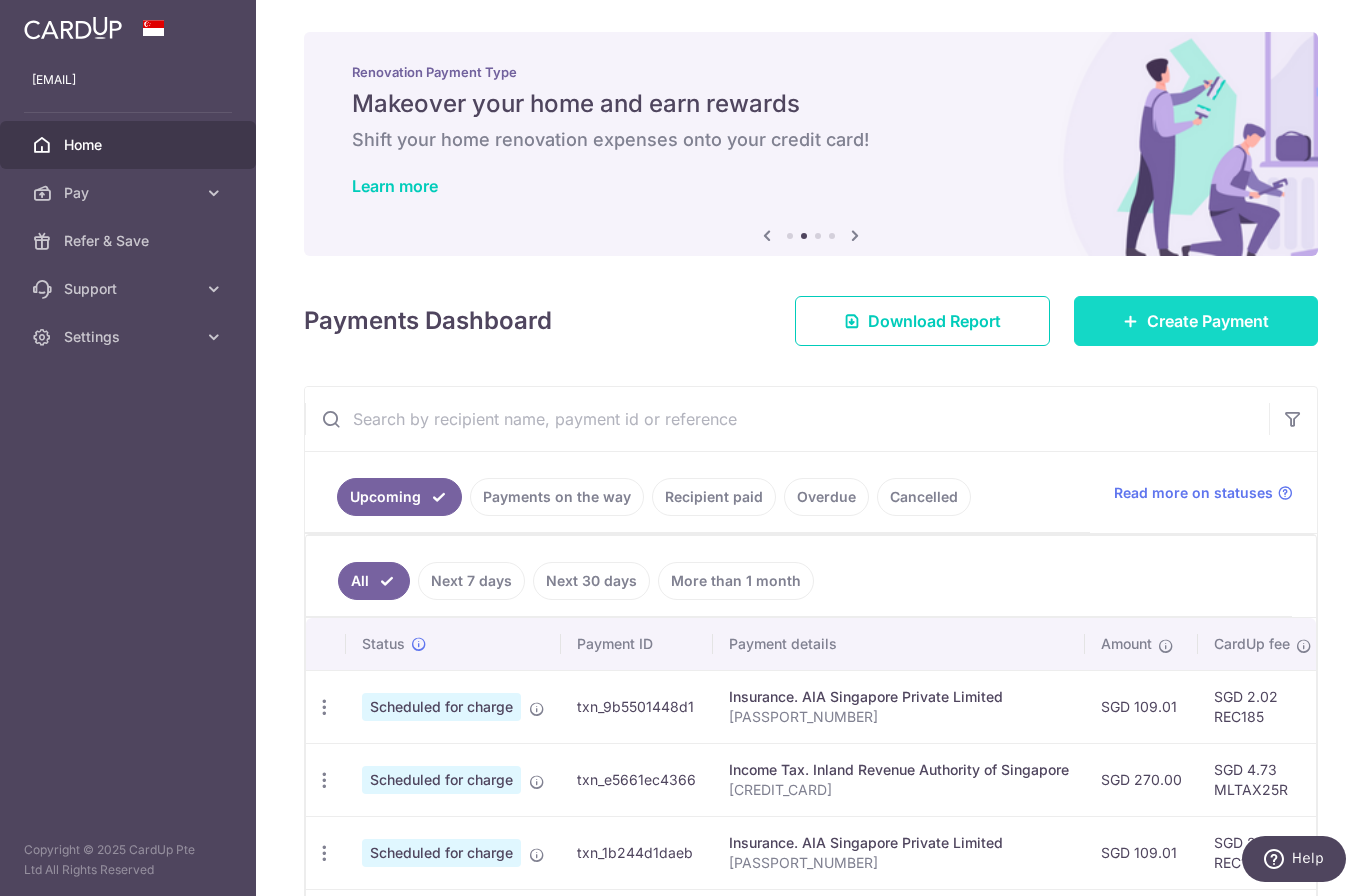 click on "Create Payment" at bounding box center (1208, 321) 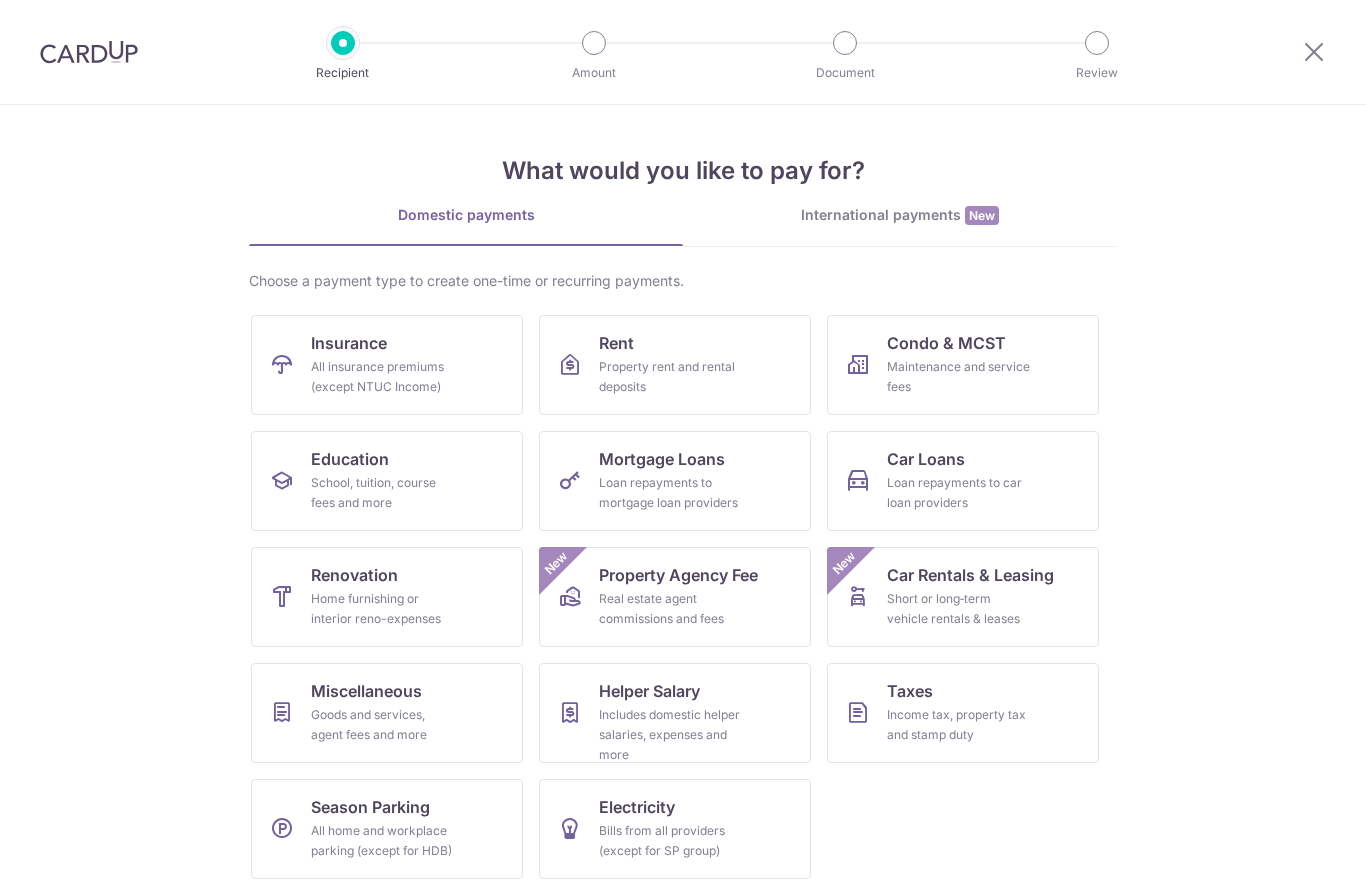 scroll, scrollTop: 0, scrollLeft: 0, axis: both 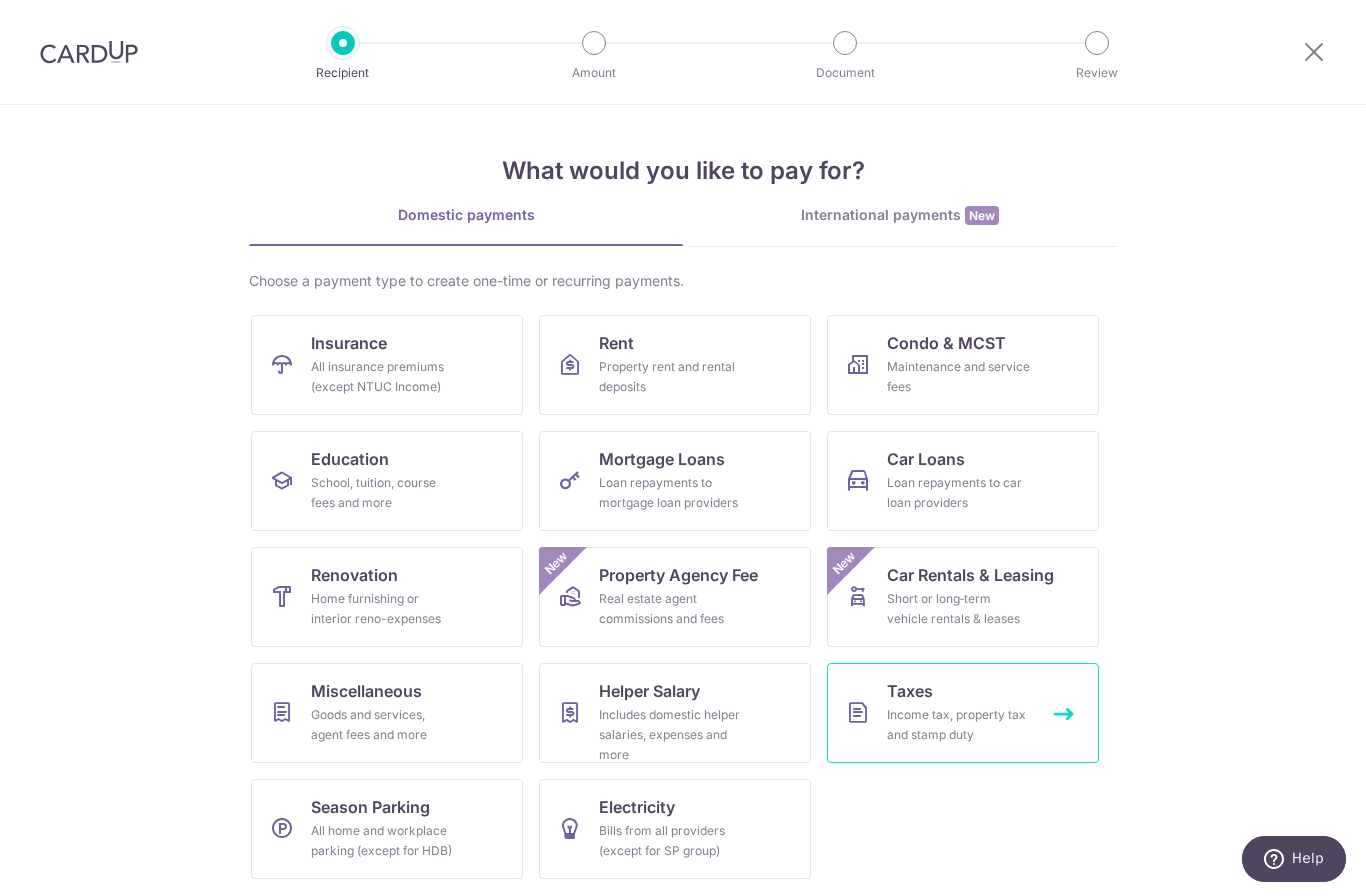 click on "Income tax, property tax and stamp duty" at bounding box center (959, 725) 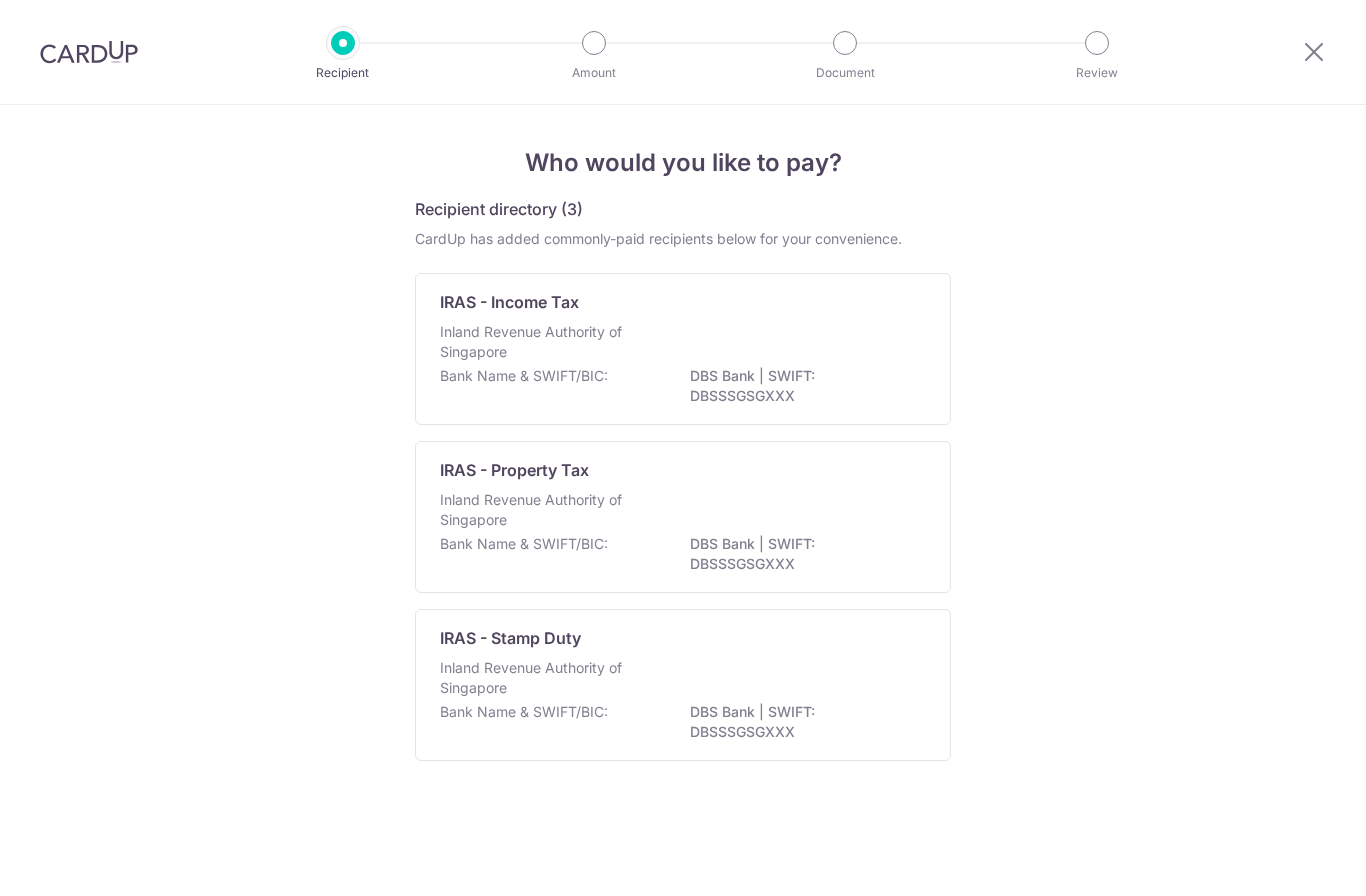 scroll, scrollTop: 0, scrollLeft: 0, axis: both 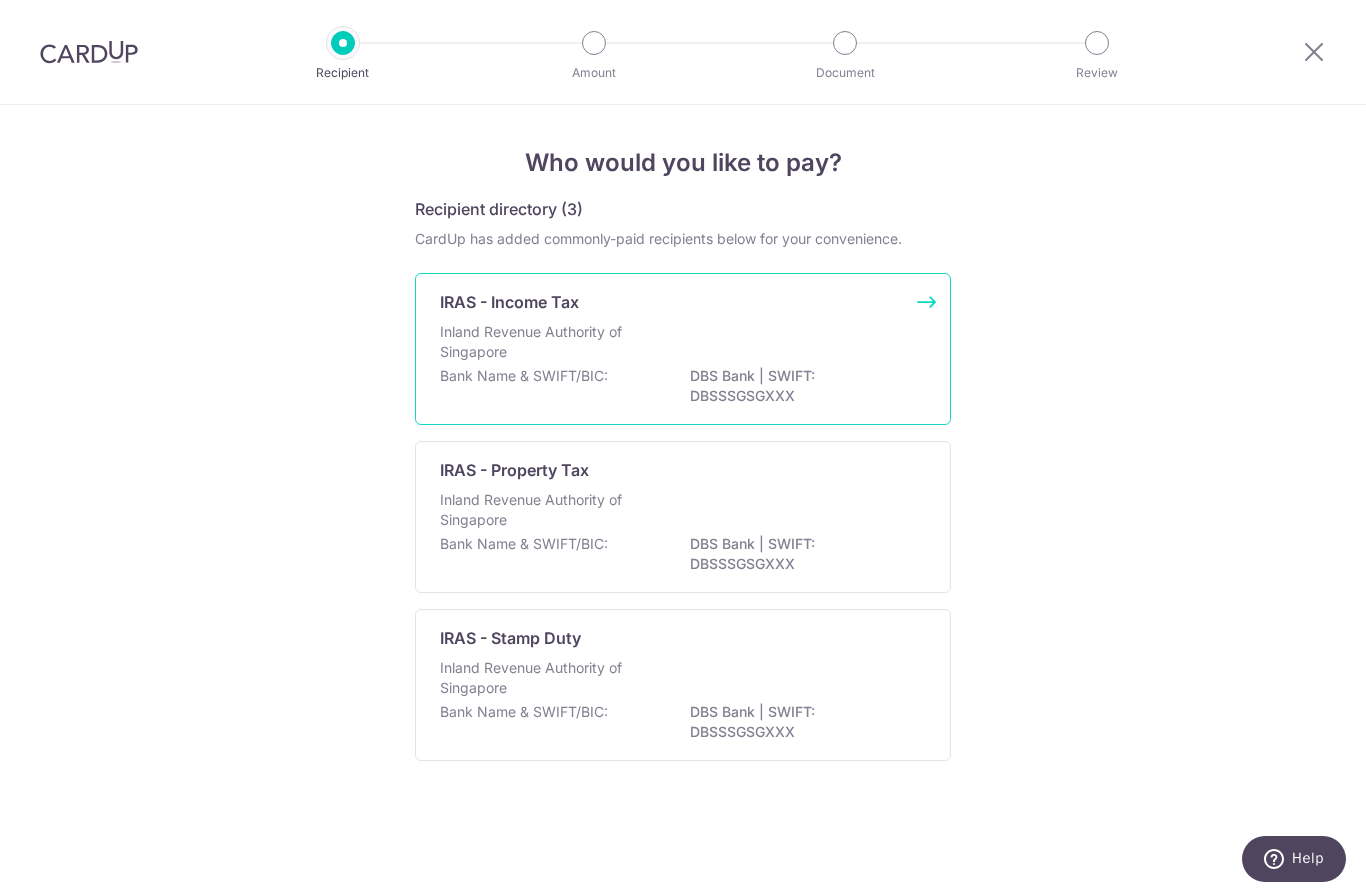 click on "Inland Revenue Authority of Singapore" at bounding box center [546, 342] 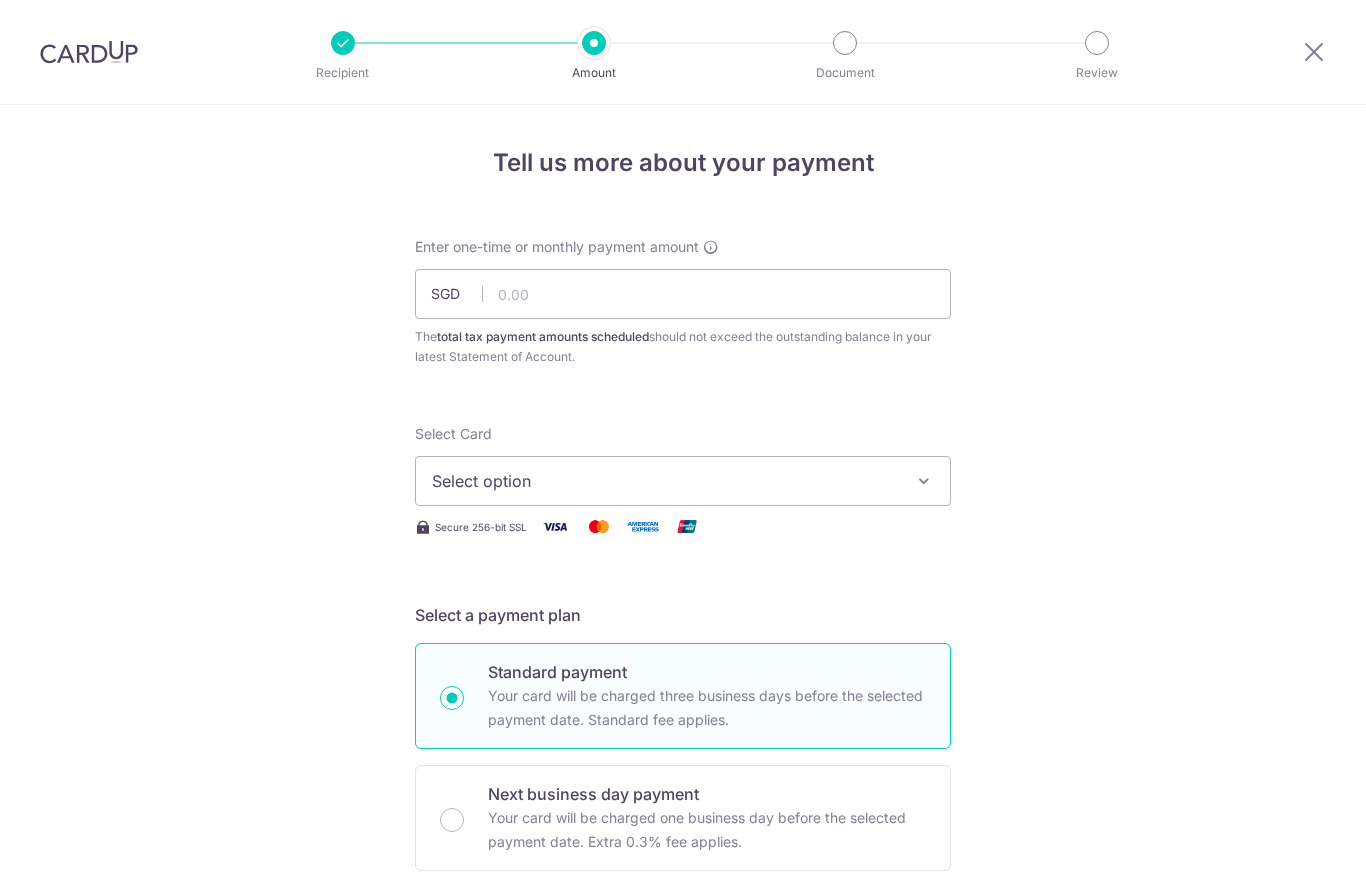 scroll, scrollTop: 0, scrollLeft: 0, axis: both 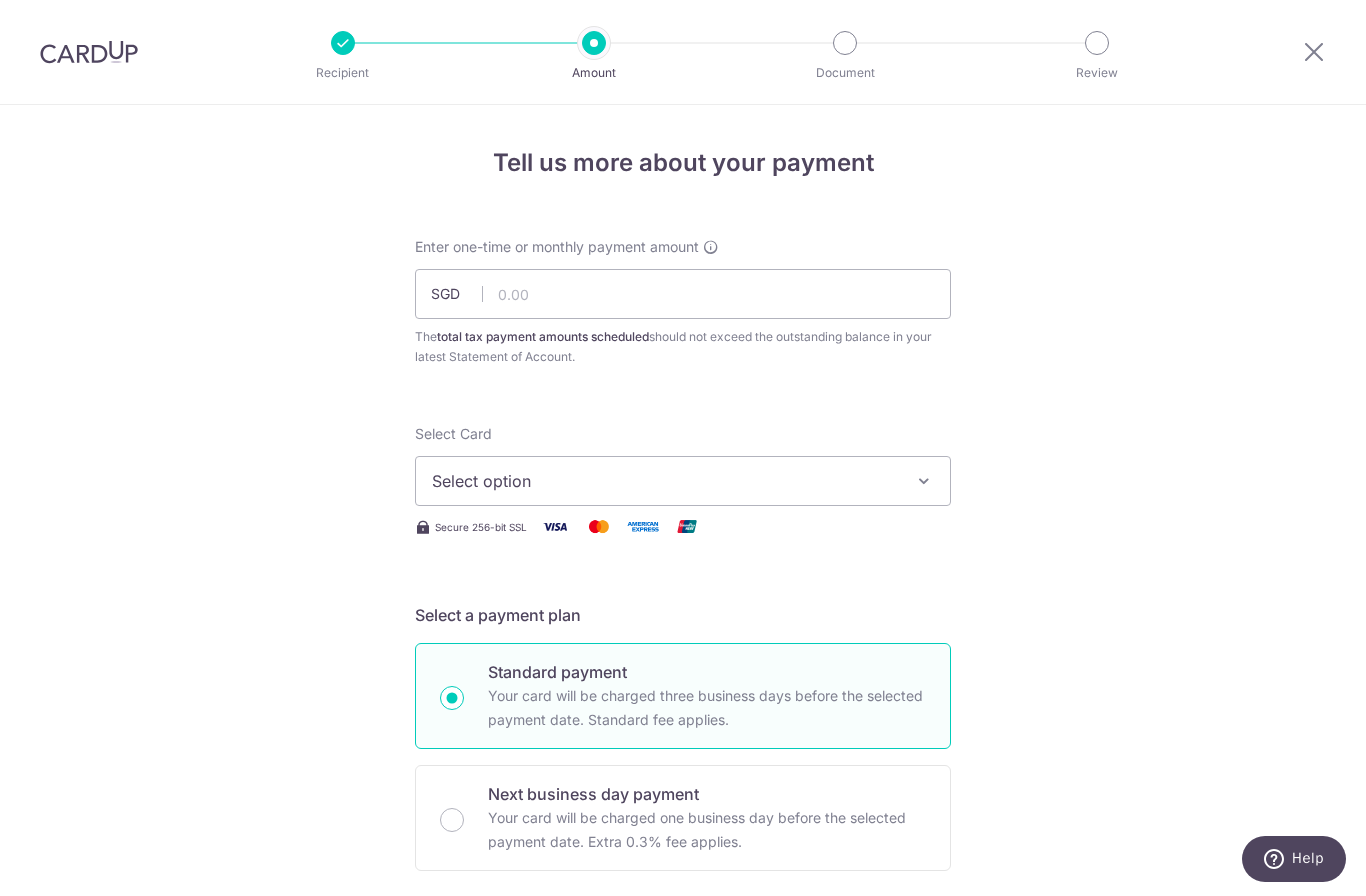 click on "Select option" at bounding box center [665, 481] 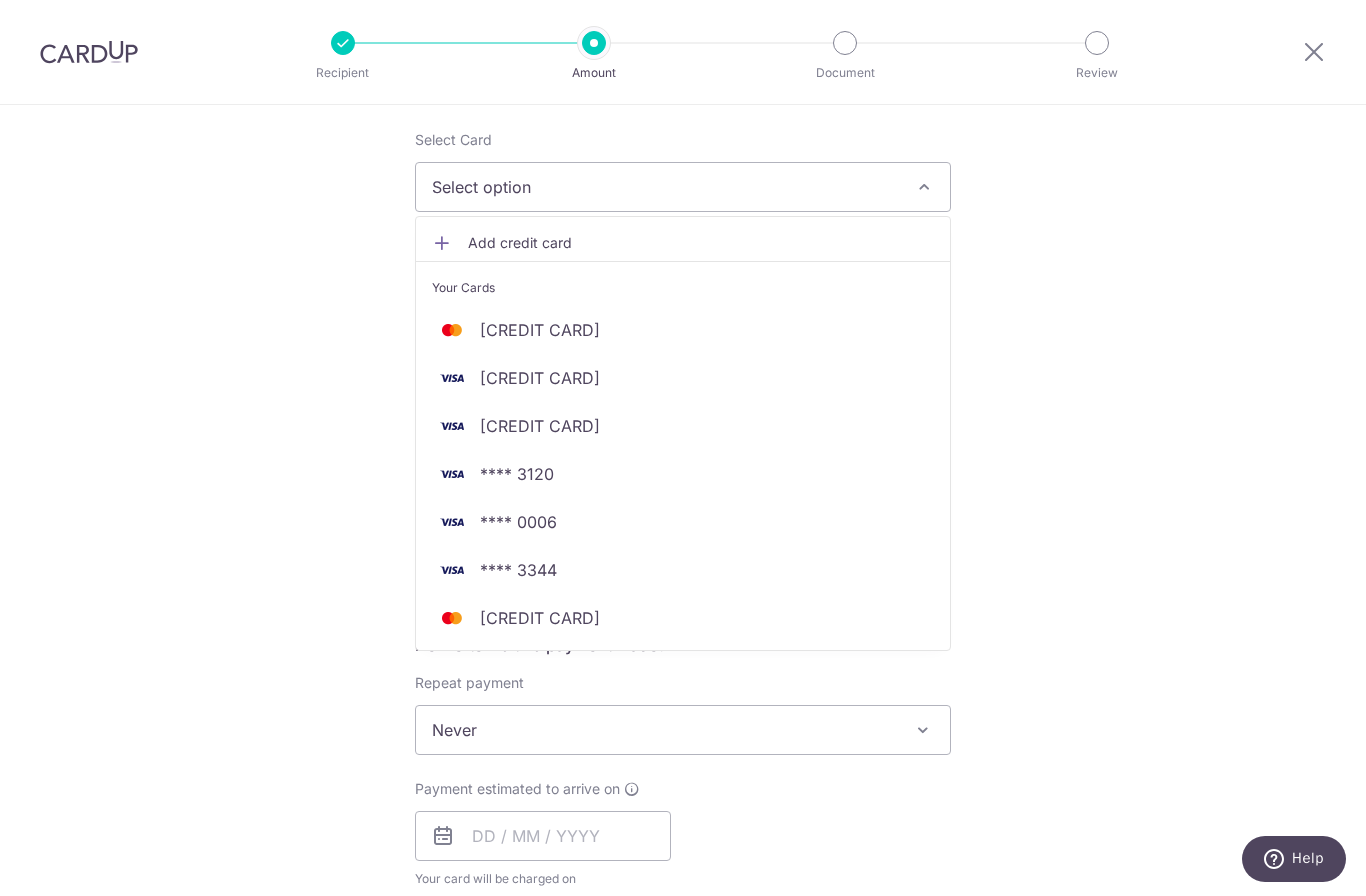 scroll, scrollTop: 295, scrollLeft: 0, axis: vertical 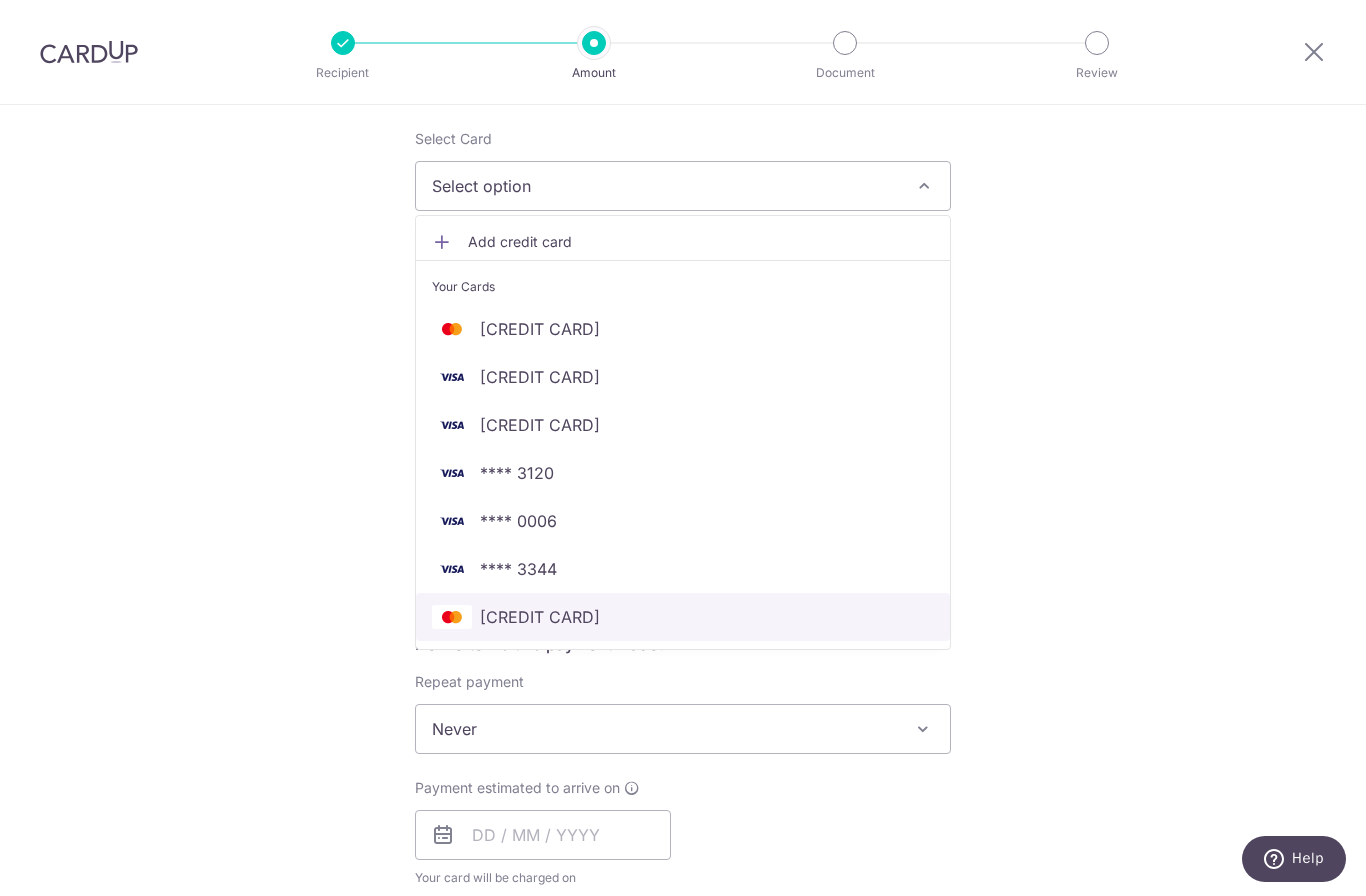 click on "**** 9878" at bounding box center (540, 617) 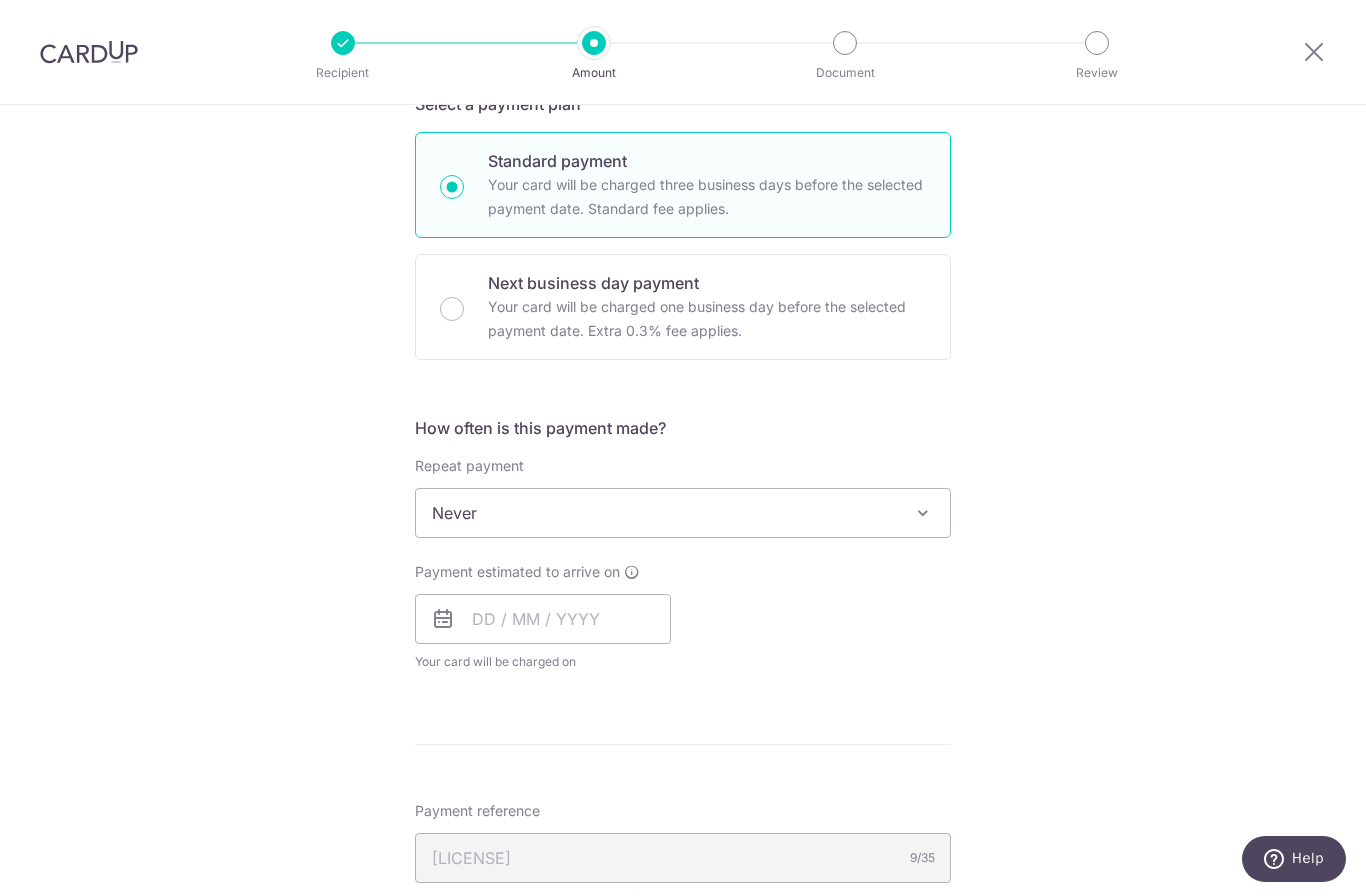 scroll, scrollTop: 512, scrollLeft: 0, axis: vertical 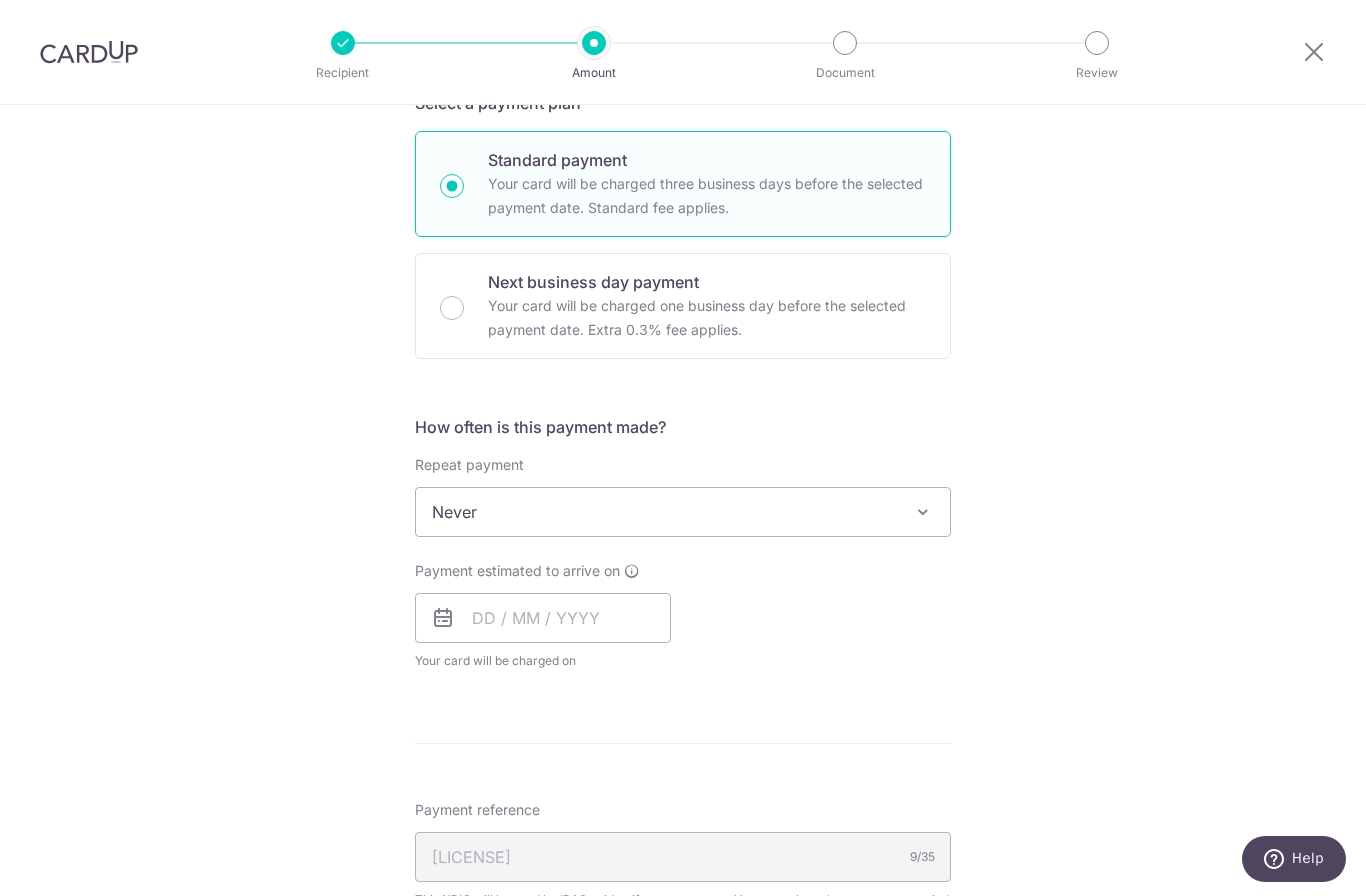 click on "Never" at bounding box center [683, 512] 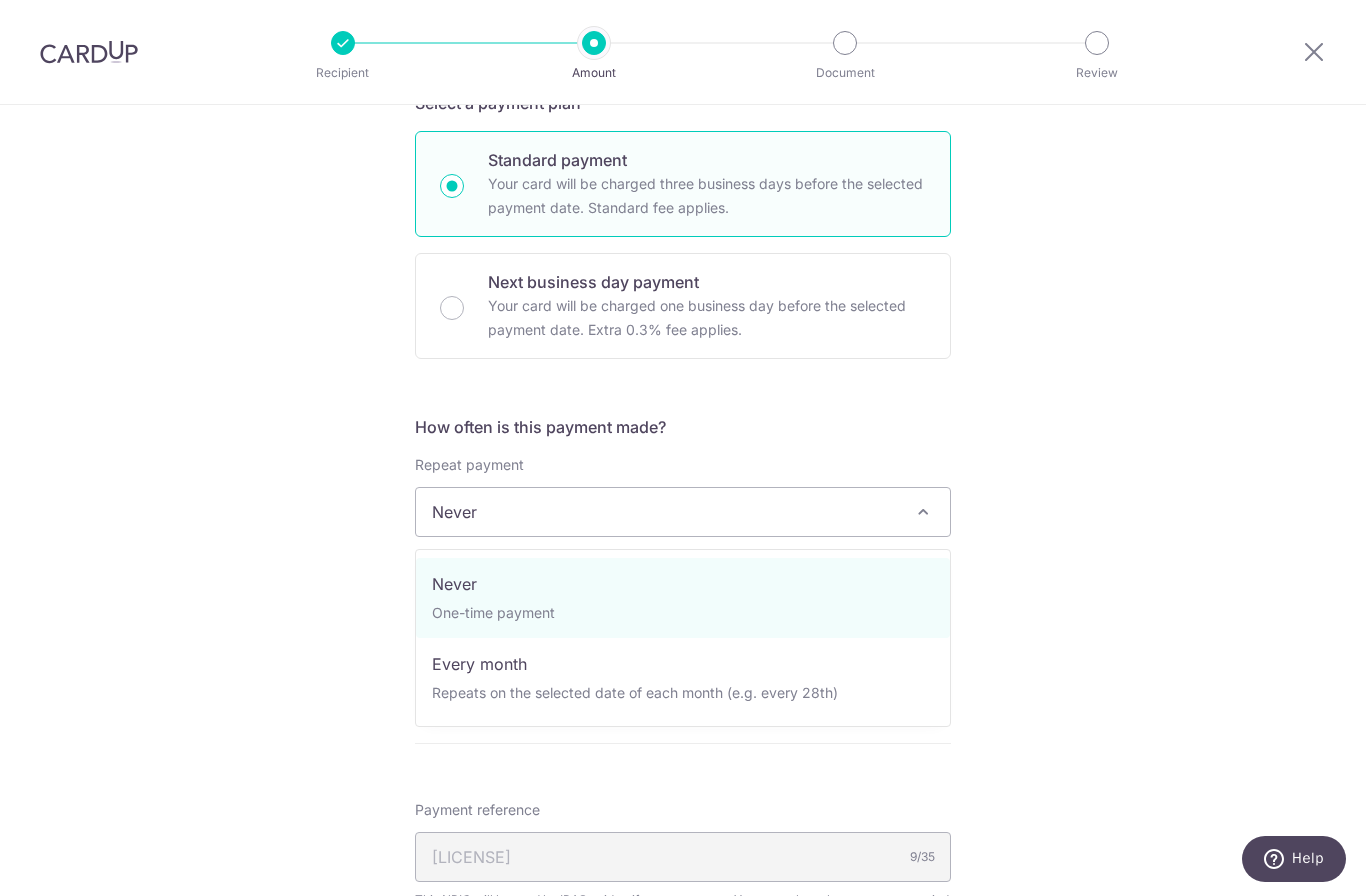 select on "3" 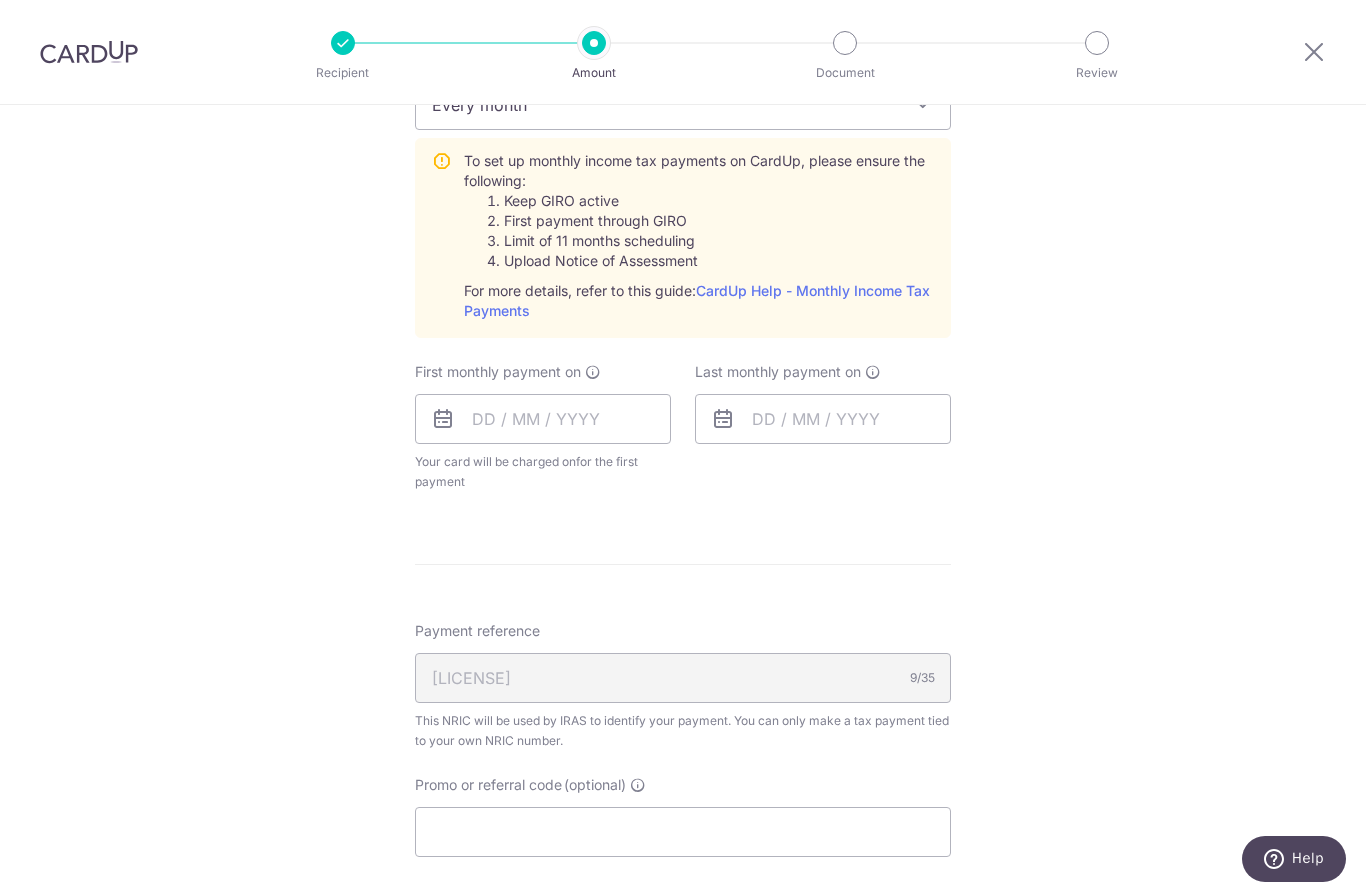 scroll, scrollTop: 921, scrollLeft: 0, axis: vertical 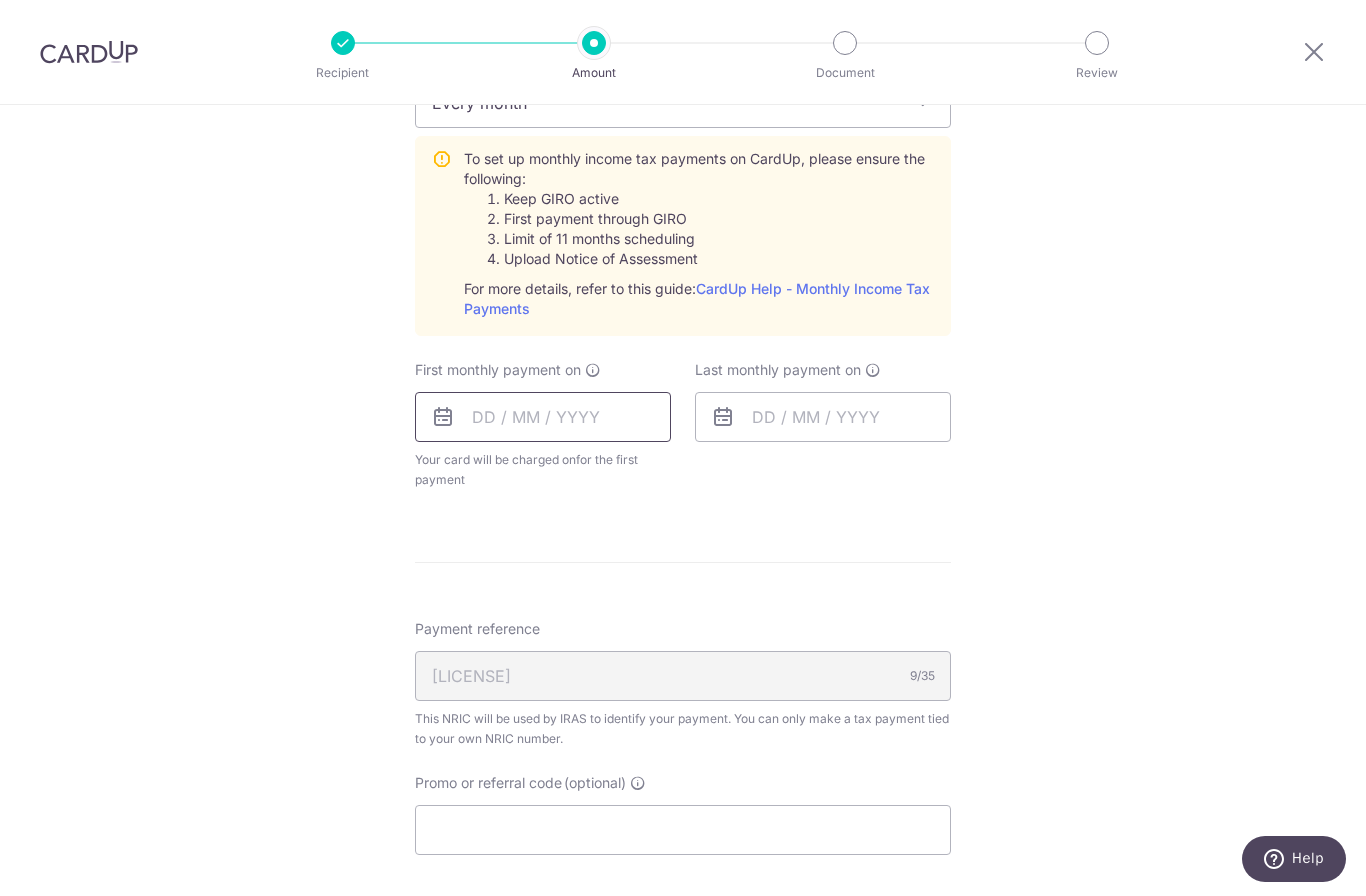 click at bounding box center [543, 417] 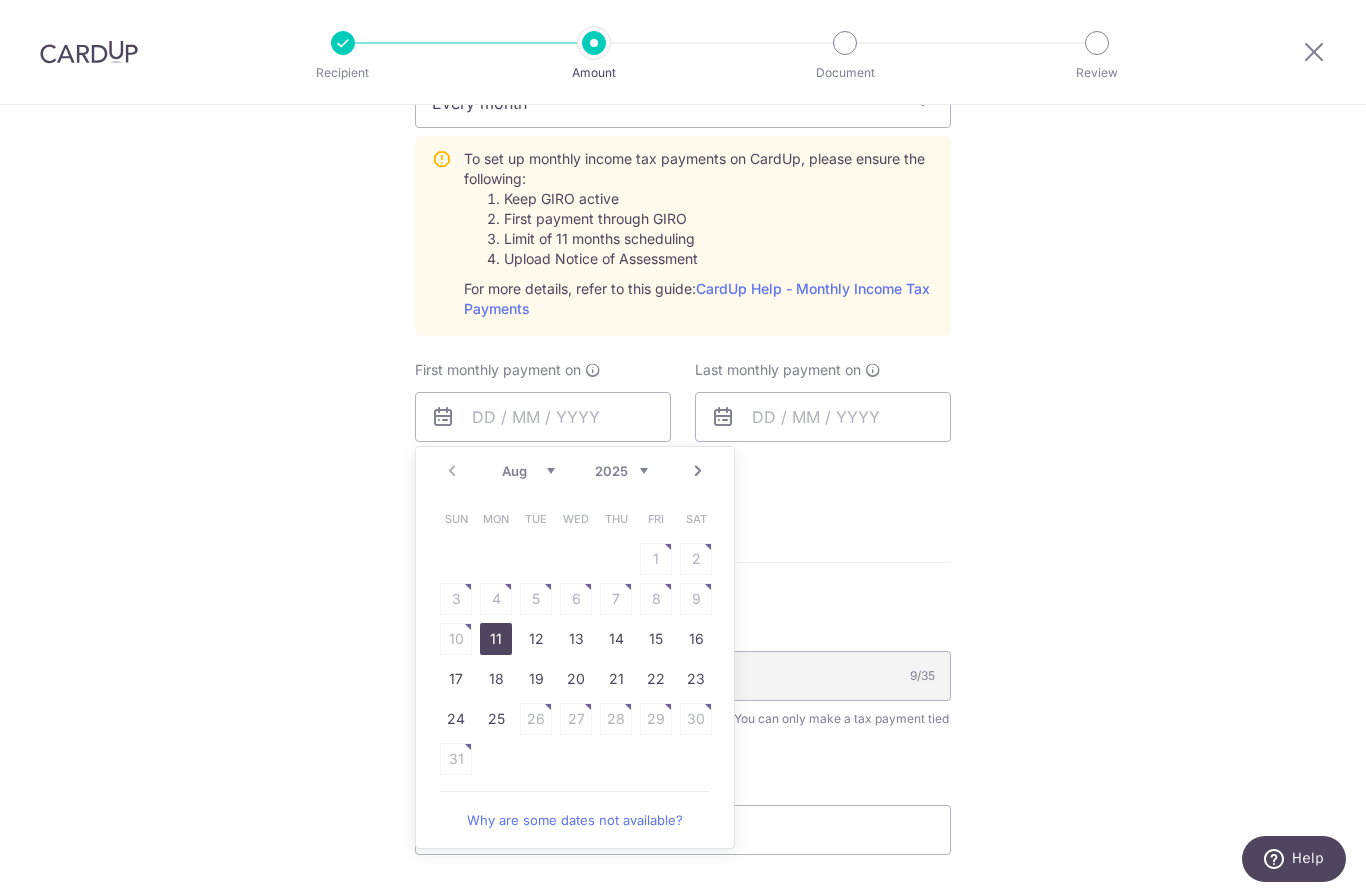 click on "23" at bounding box center [696, 679] 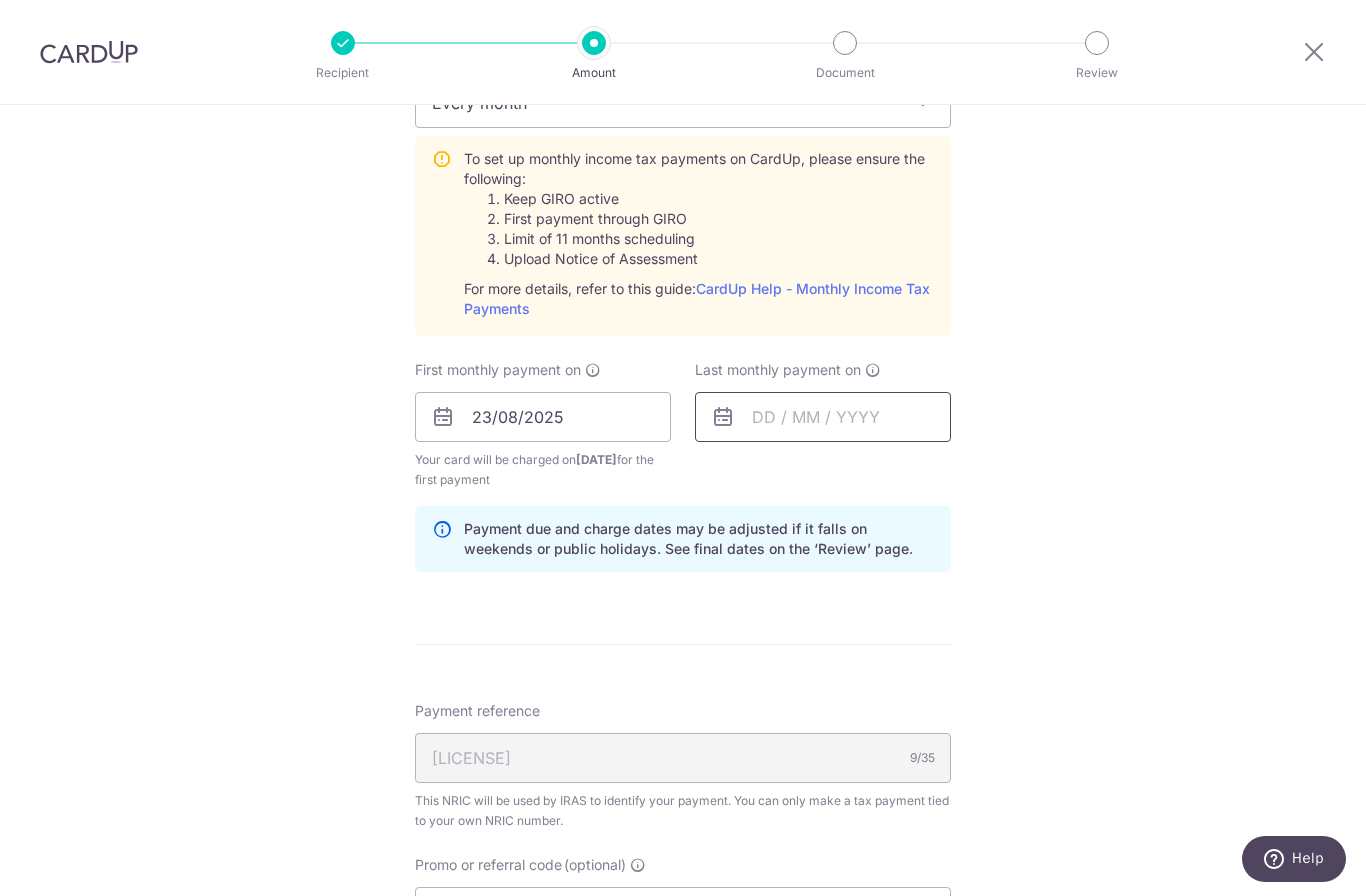 click at bounding box center [823, 417] 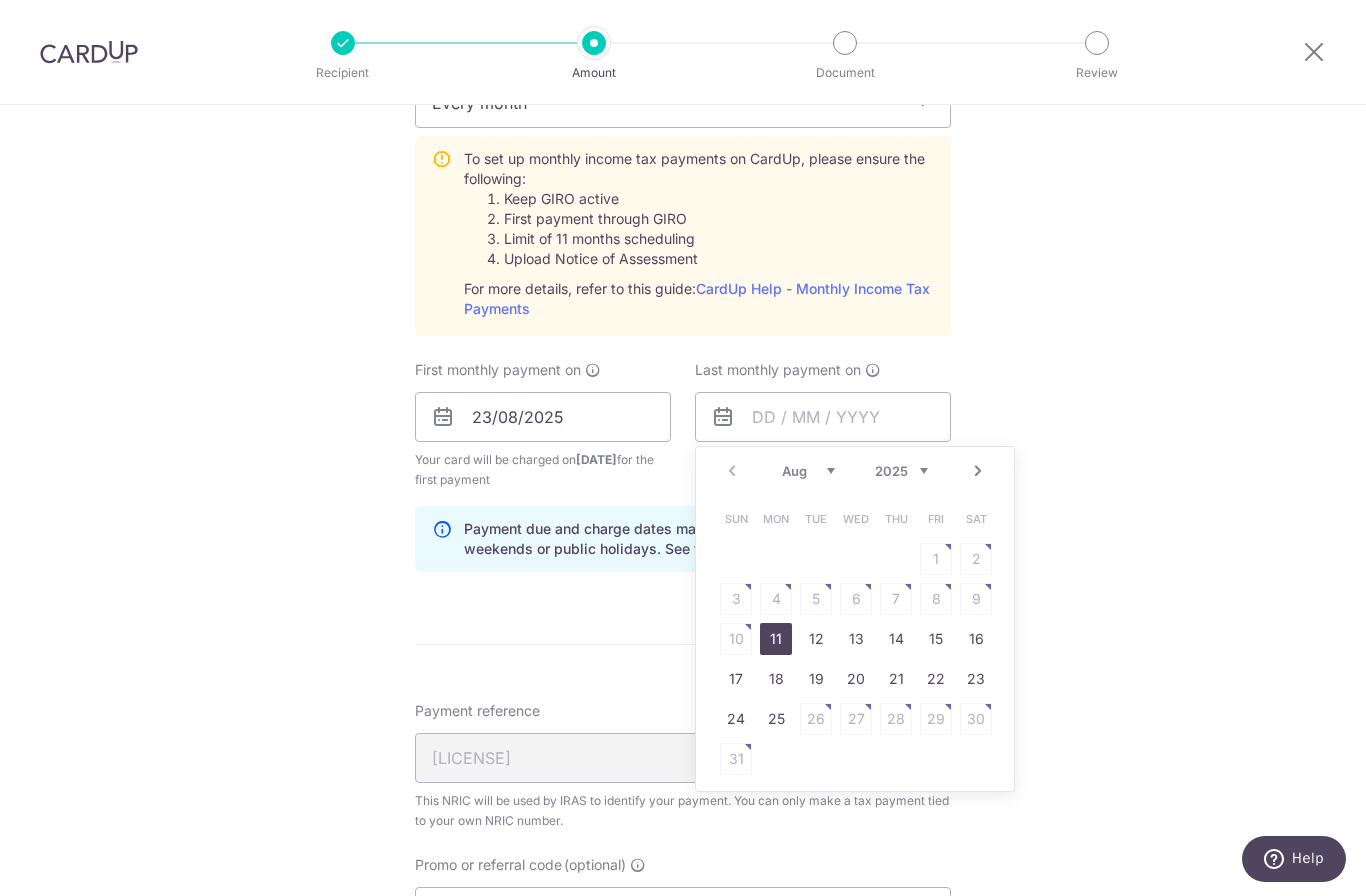 click on "Aug Sep Oct Nov Dec" at bounding box center (808, 471) 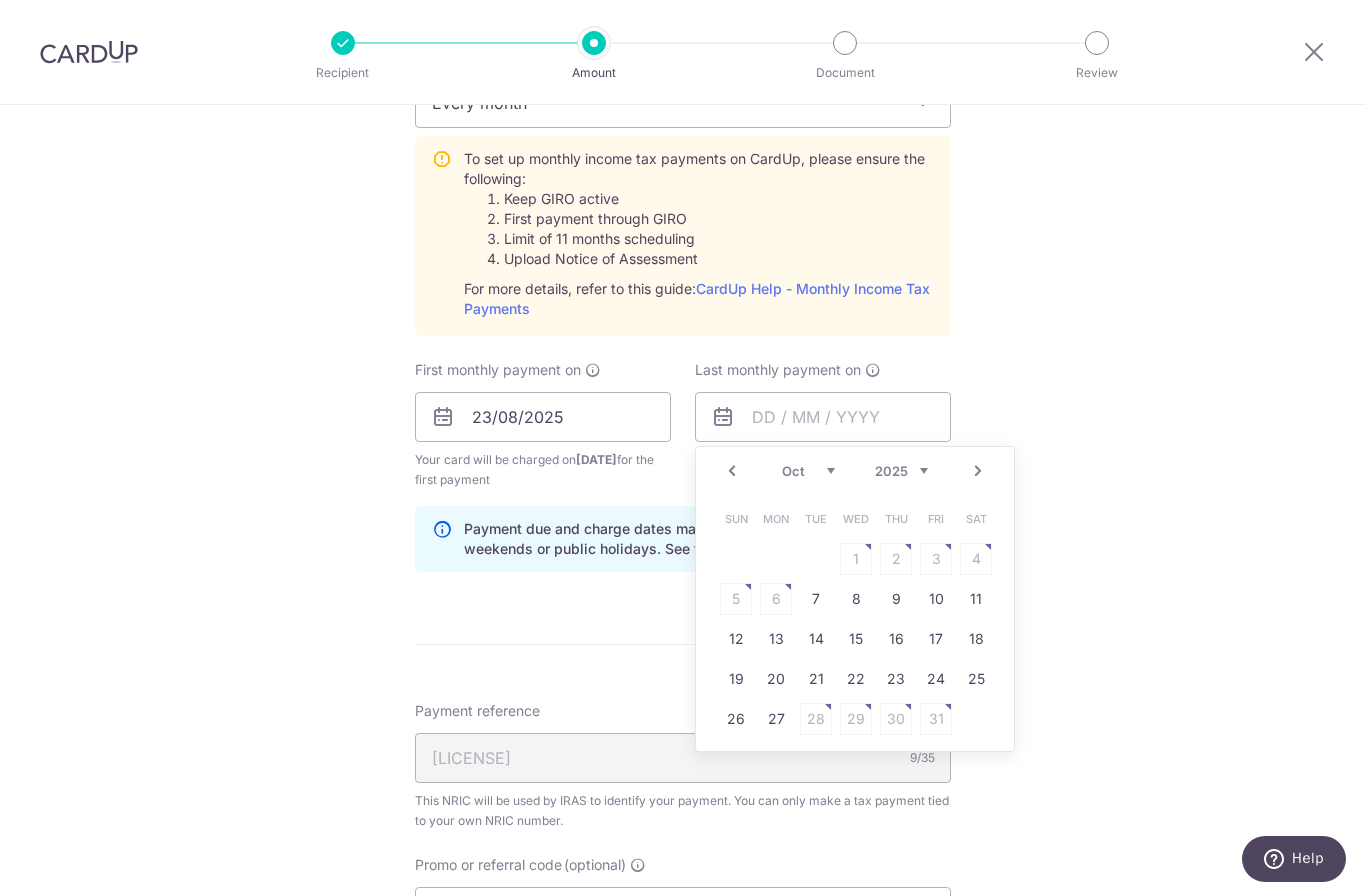 click on "2025 2026" at bounding box center (901, 471) 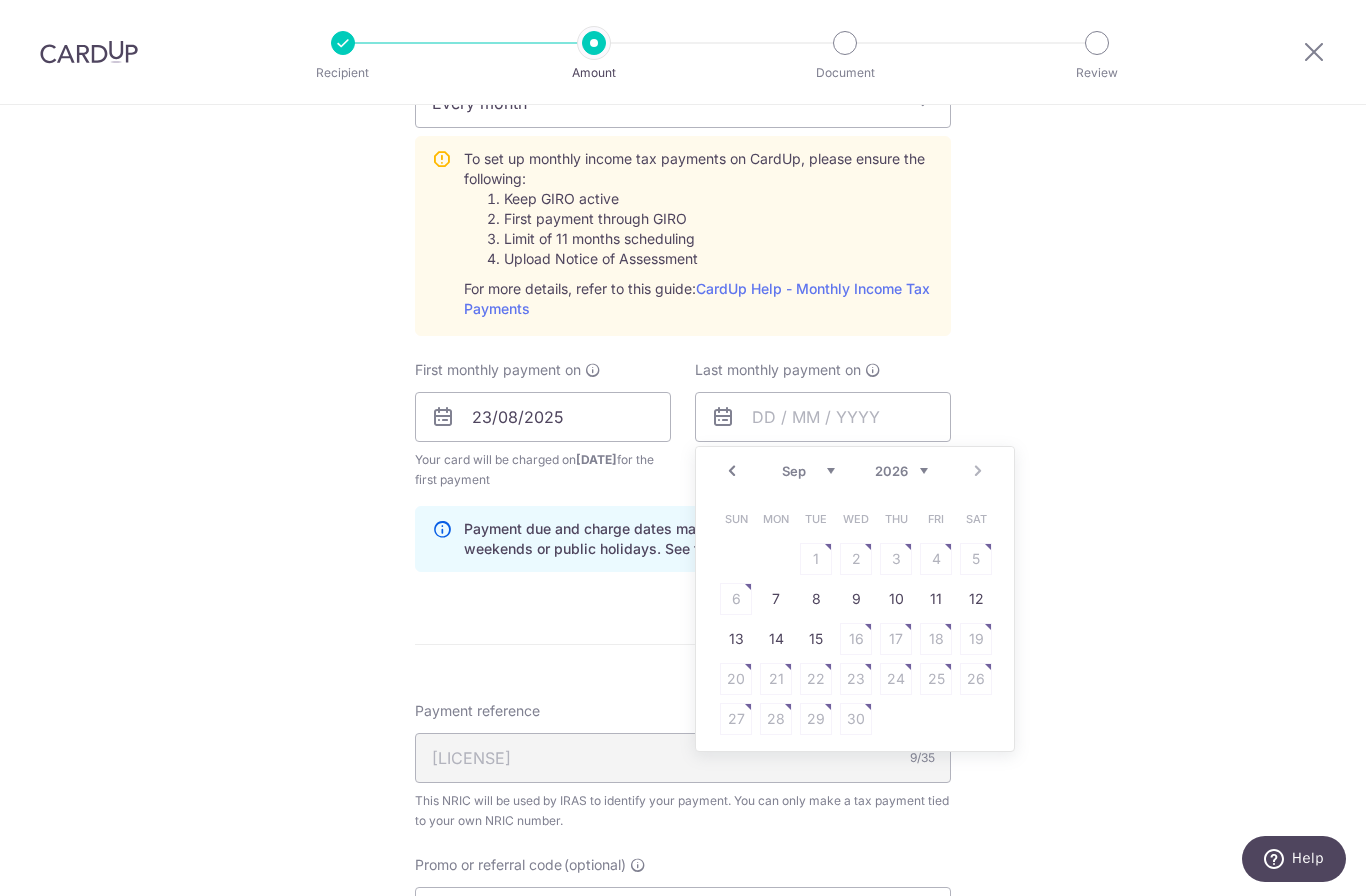 click on "Jan Feb Mar Apr May Jun Jul Aug Sep" at bounding box center (808, 471) 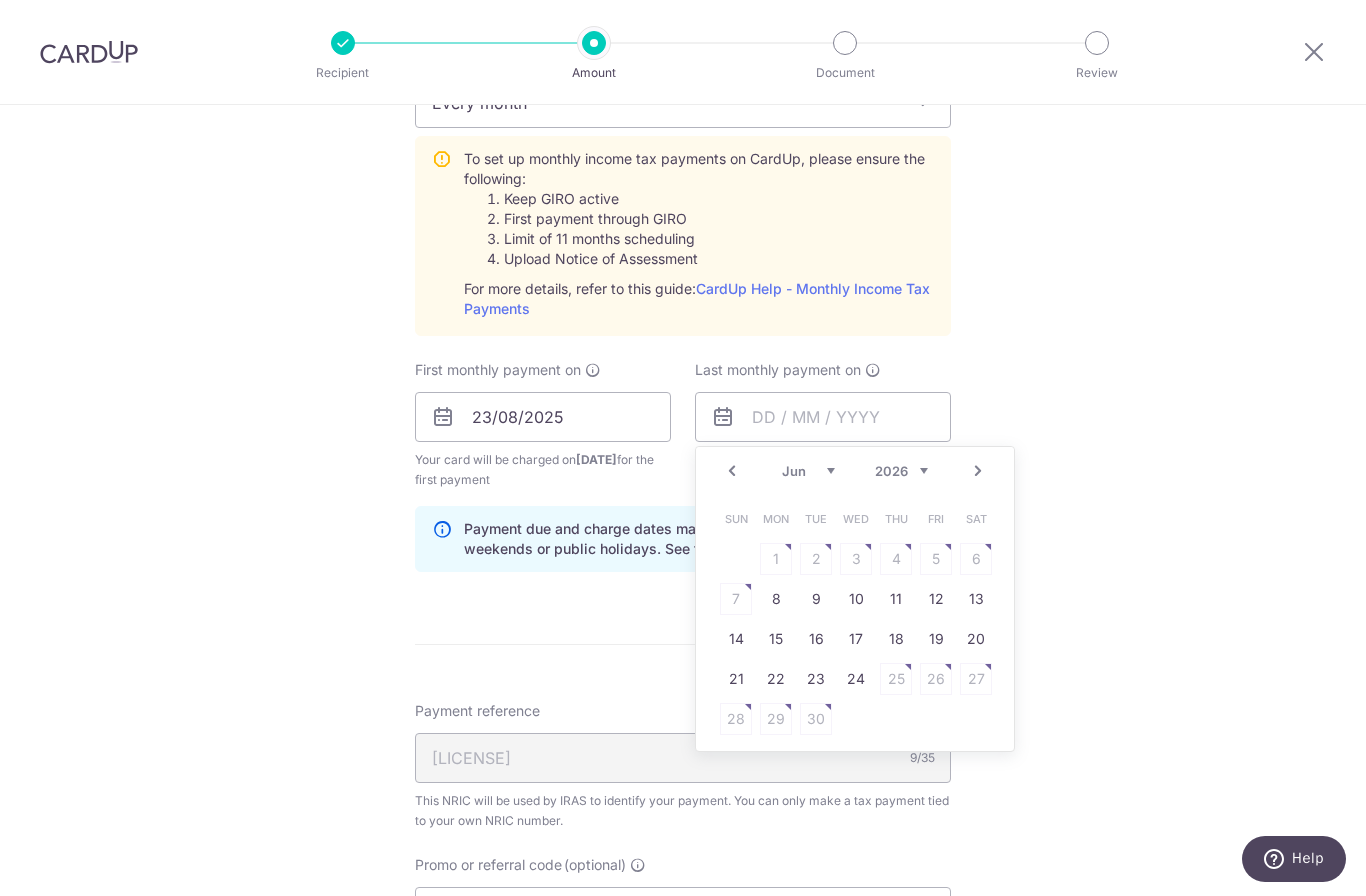click on "23" at bounding box center [816, 679] 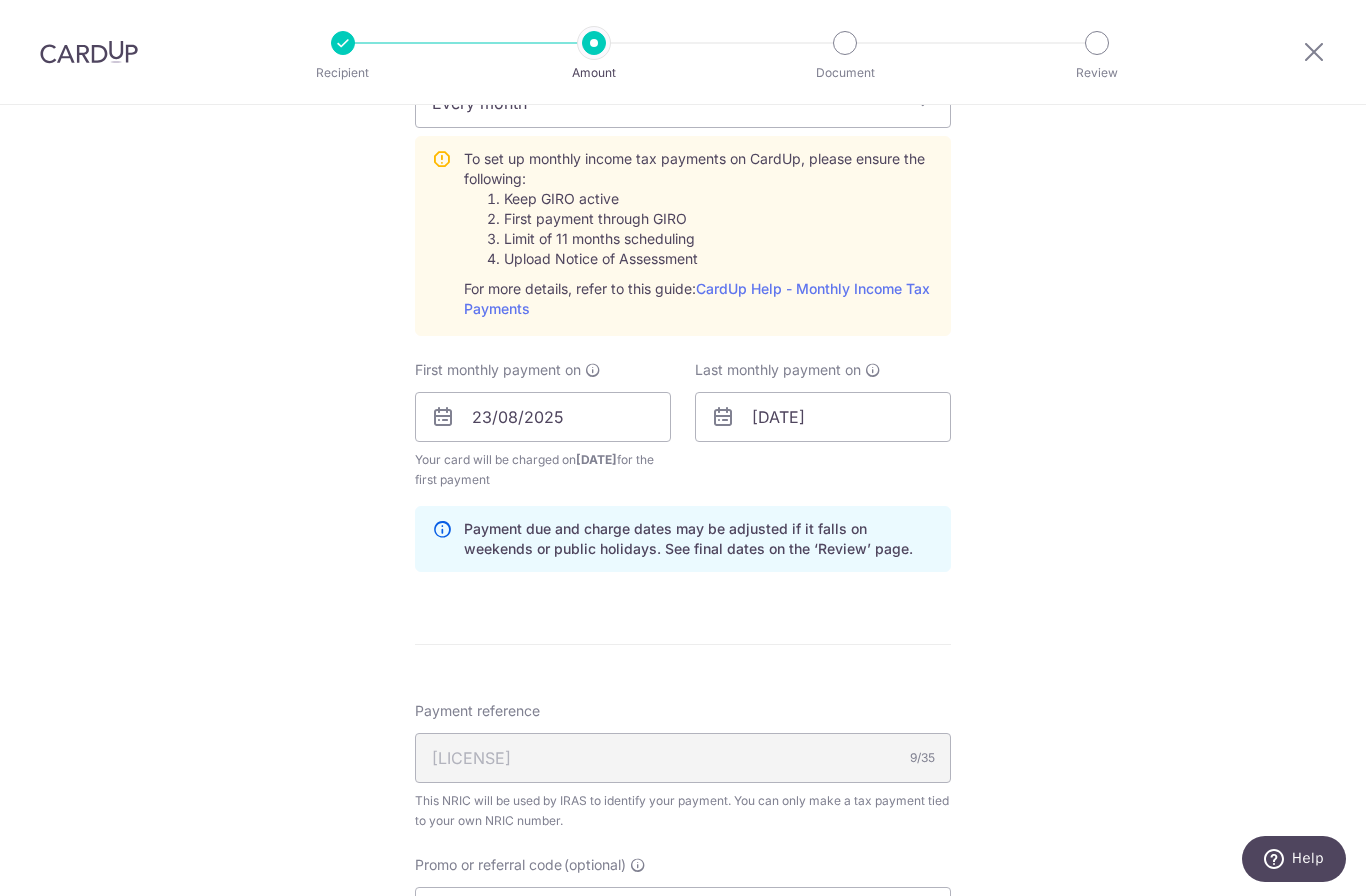 click on "Tell us more about your payment
Enter one-time or monthly payment amount
SGD
The  total tax payment amounts scheduled  should not exceed the outstanding balance in your latest Statement of Account.
Select Card
**** 9878
Add credit card
Your Cards
**** 0606
**** 4008
**** 9500
**** 3120
**** 0006
**** 3344
**** 9878" at bounding box center [683, 267] 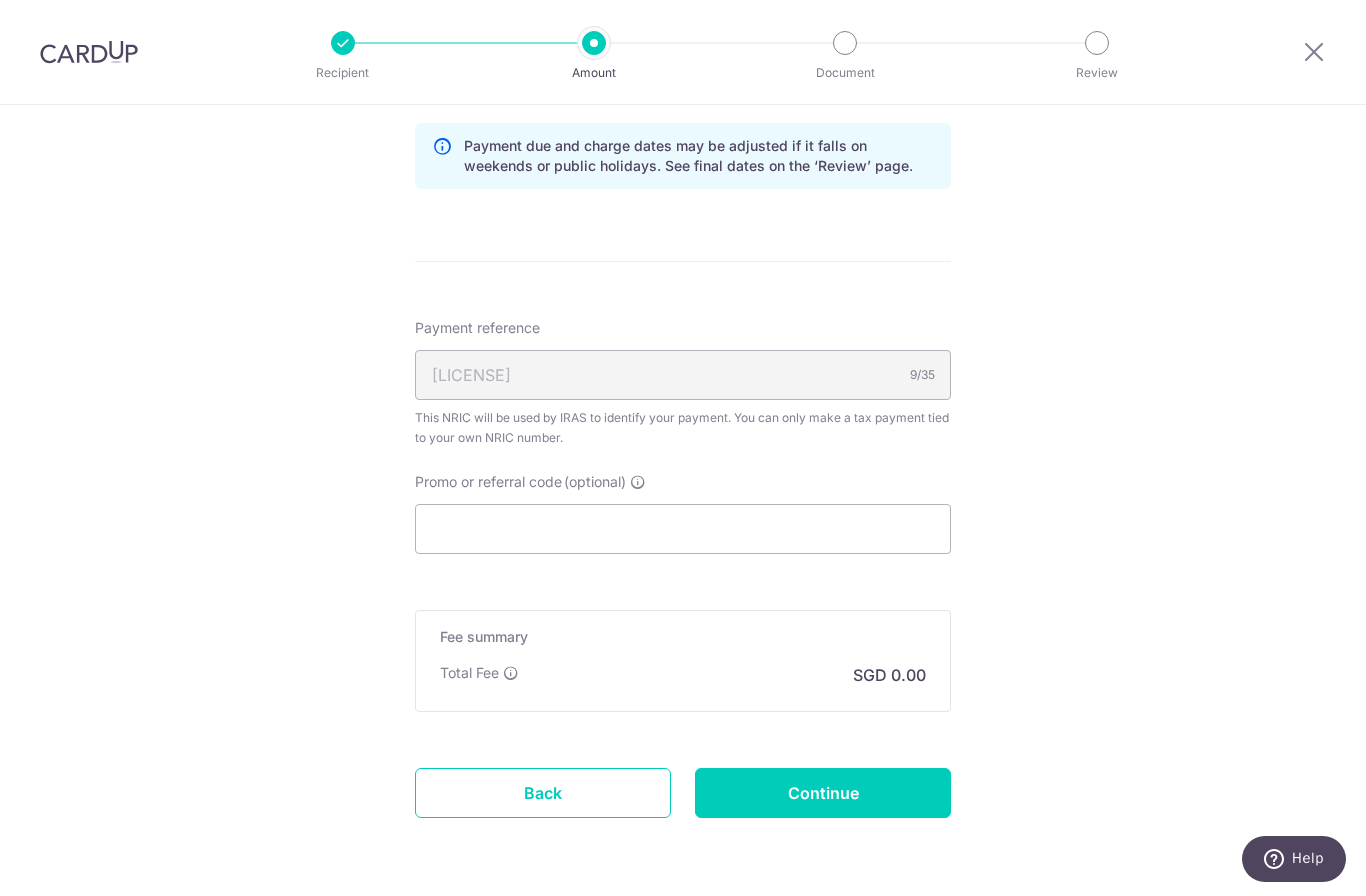 scroll, scrollTop: 1302, scrollLeft: 0, axis: vertical 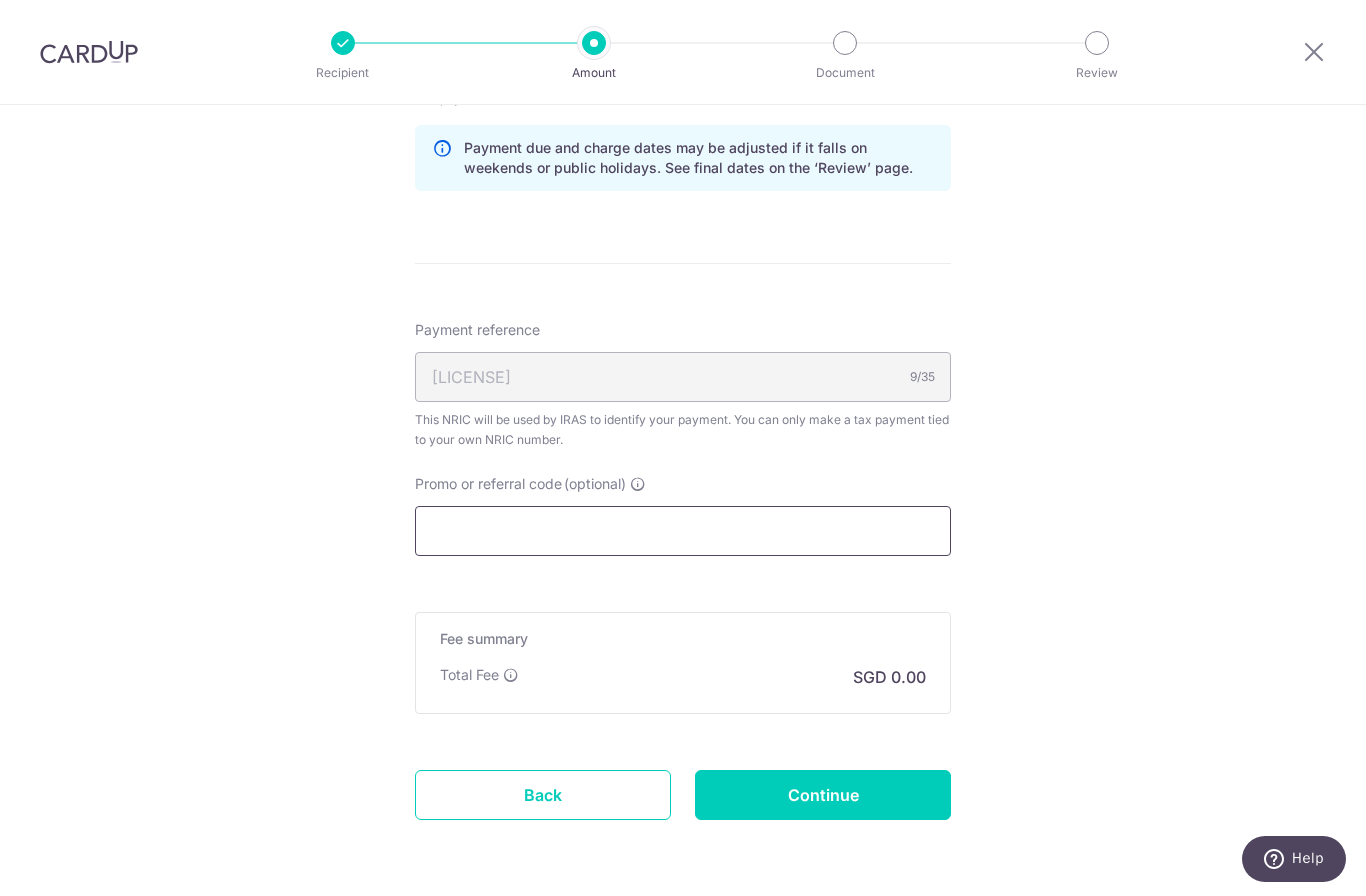 click on "Promo or referral code
(optional)" at bounding box center [683, 531] 